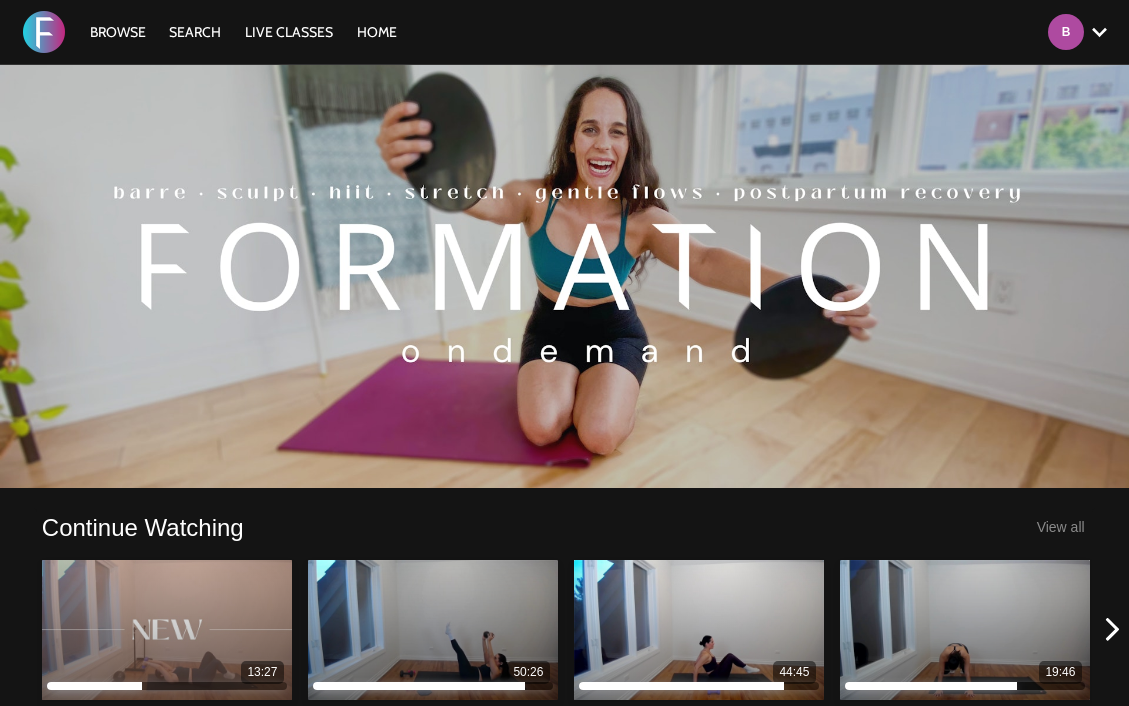 scroll, scrollTop: 1241, scrollLeft: 0, axis: vertical 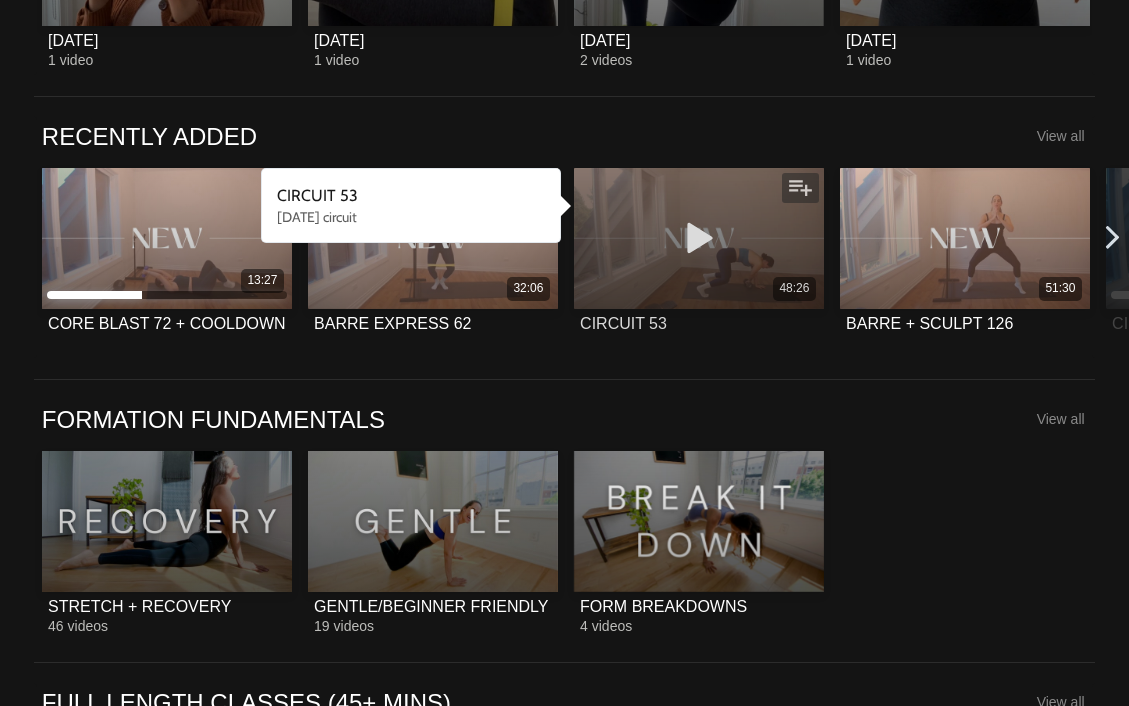 click on "48:26" at bounding box center (699, 238) 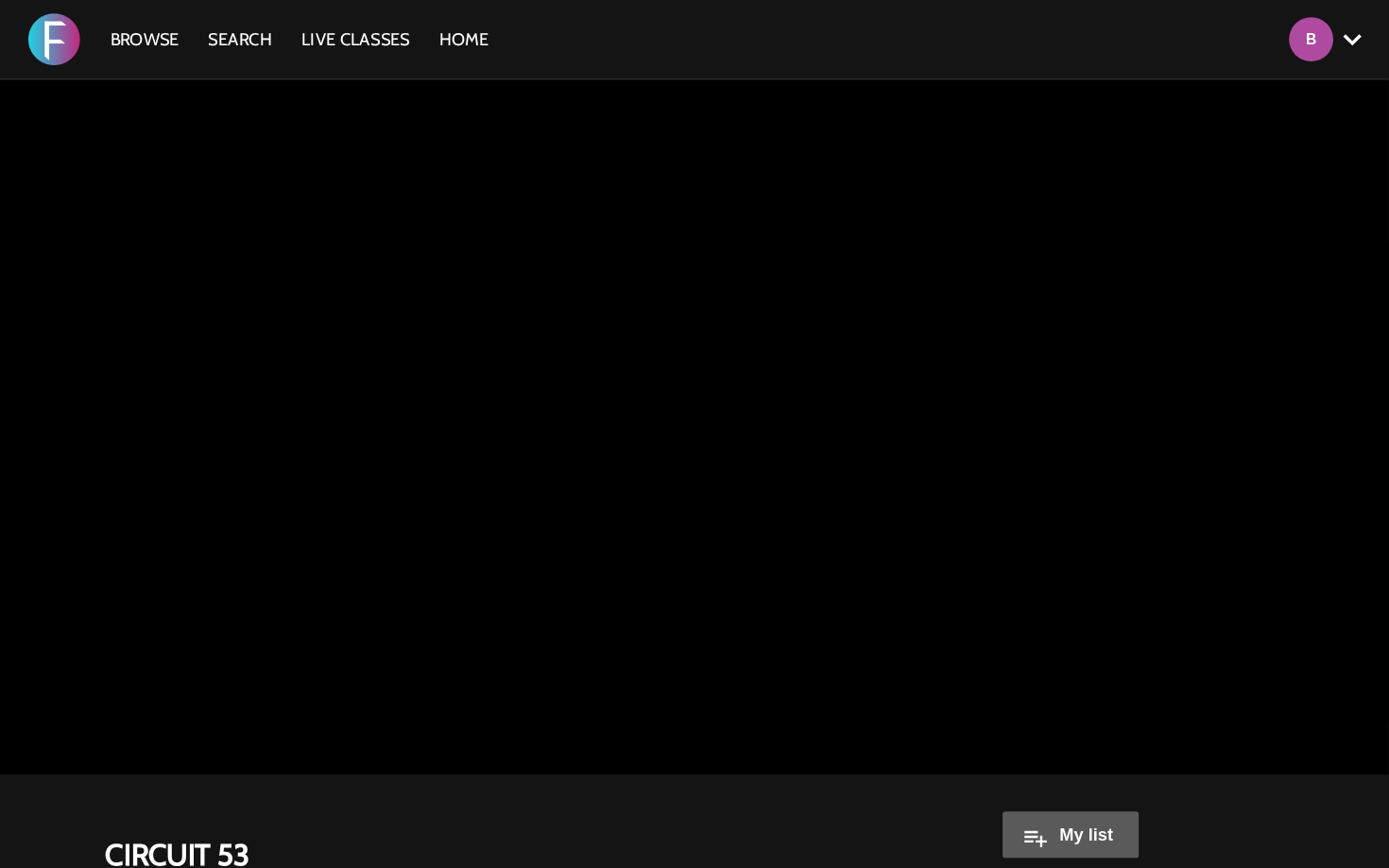 scroll, scrollTop: 0, scrollLeft: 0, axis: both 